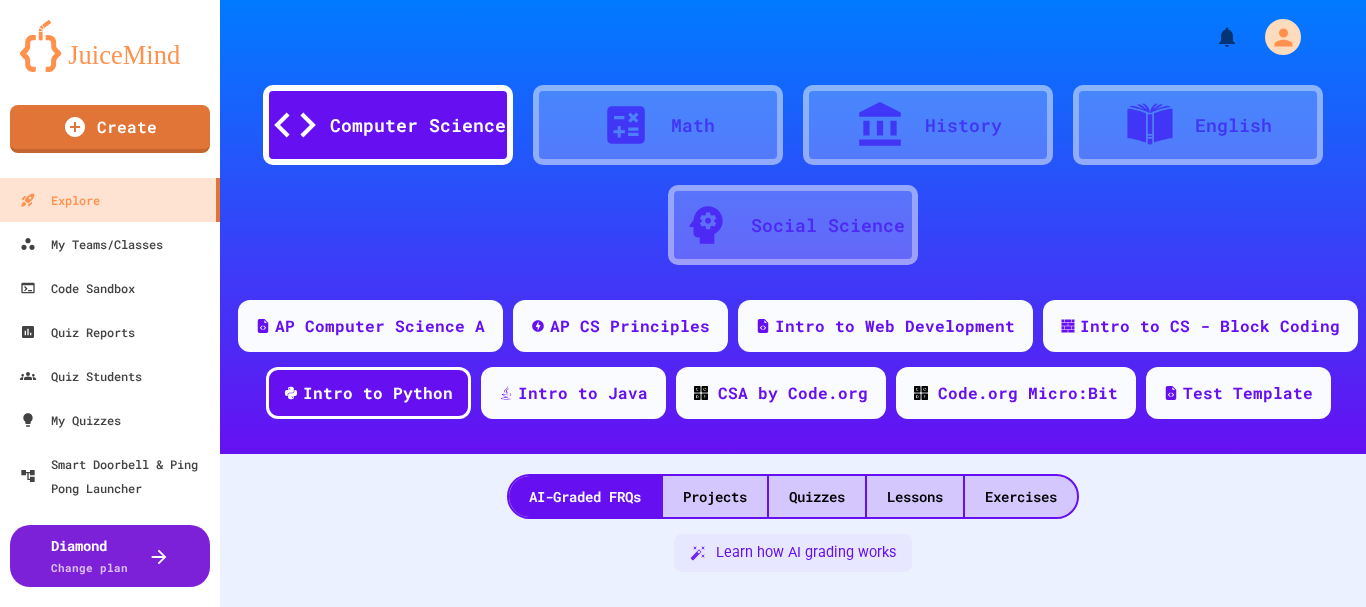 scroll, scrollTop: 0, scrollLeft: 0, axis: both 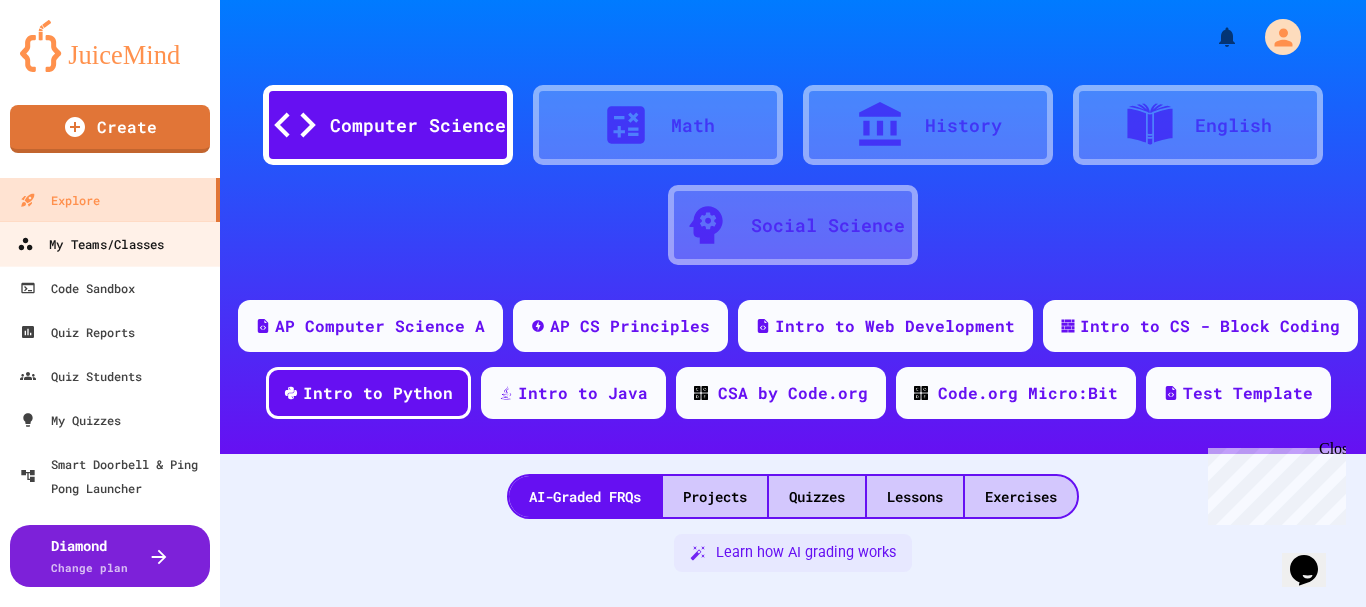 click on "My Teams/Classes" at bounding box center [90, 244] 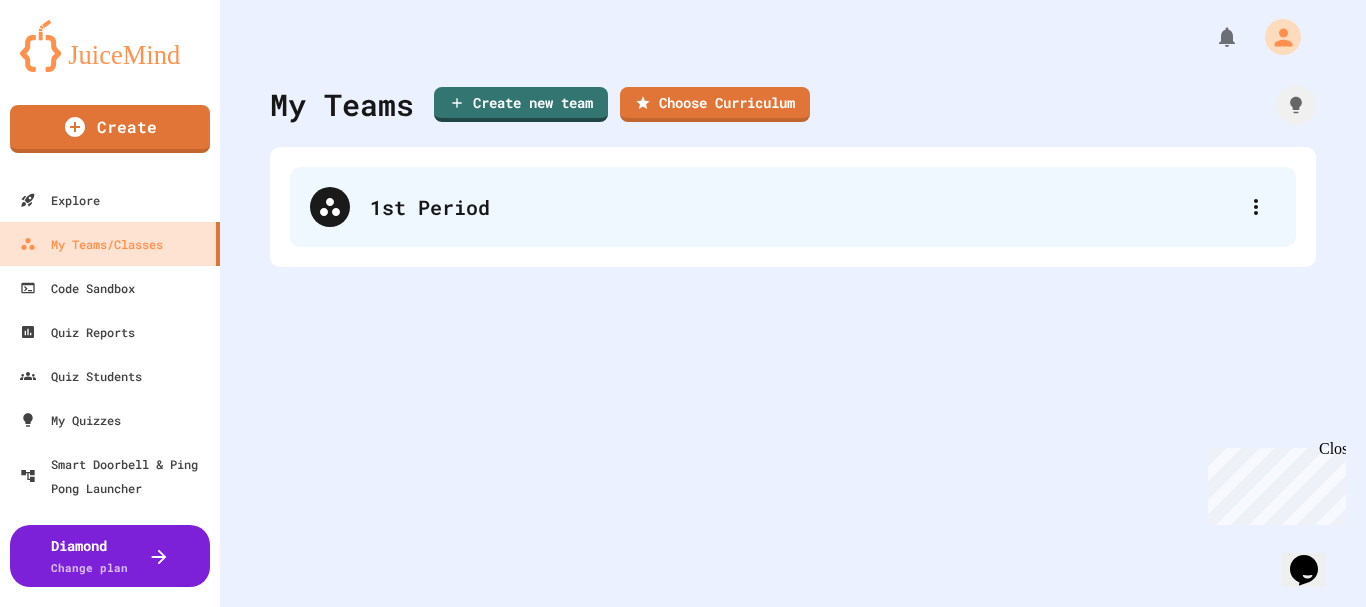 click on "1st Period" at bounding box center [803, 207] 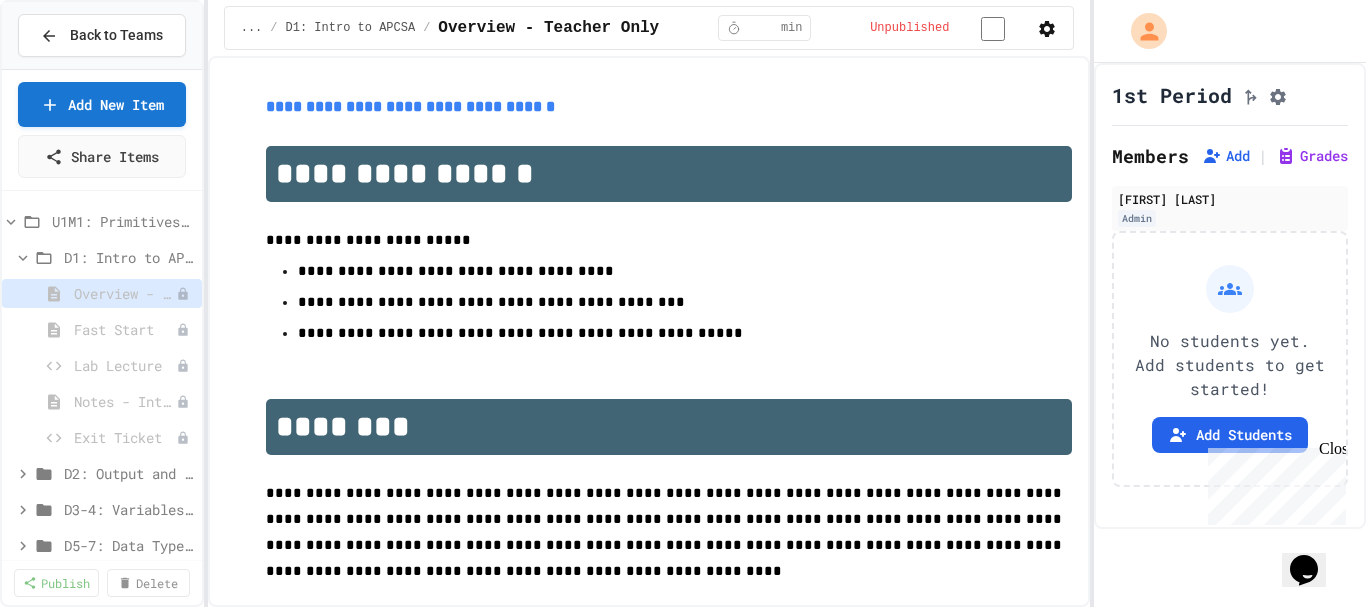 click on "Close" at bounding box center (1331, 452) 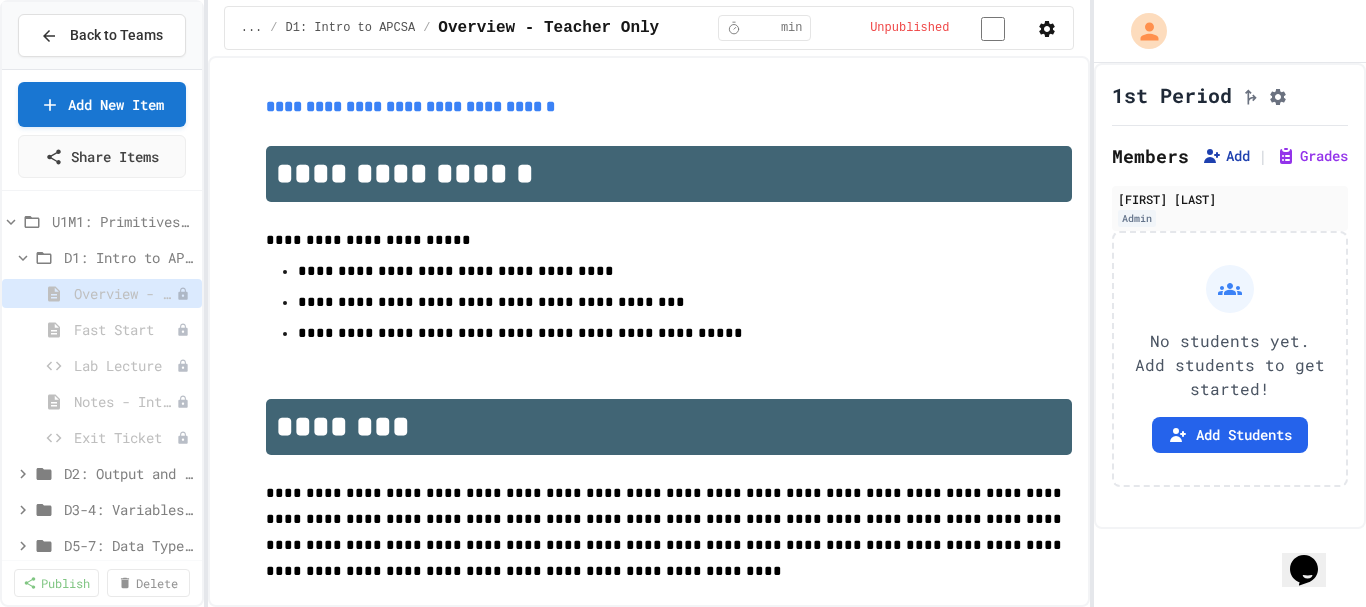 click on "Add" at bounding box center [1226, 156] 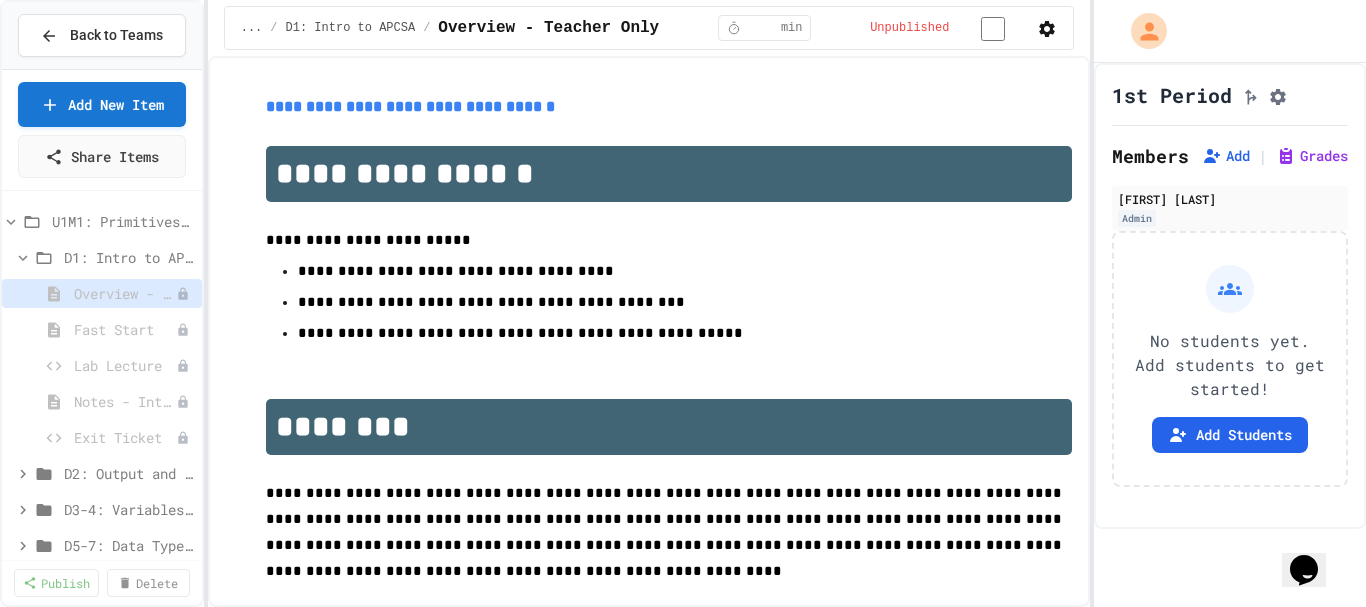 click 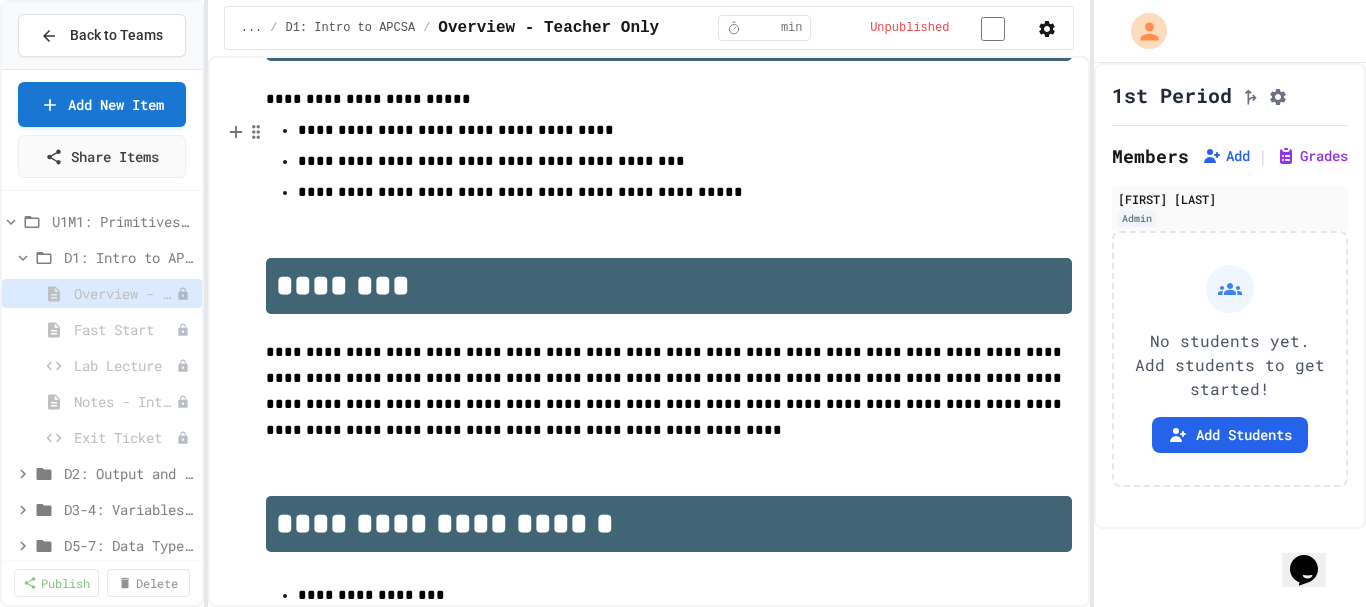 scroll, scrollTop: 0, scrollLeft: 0, axis: both 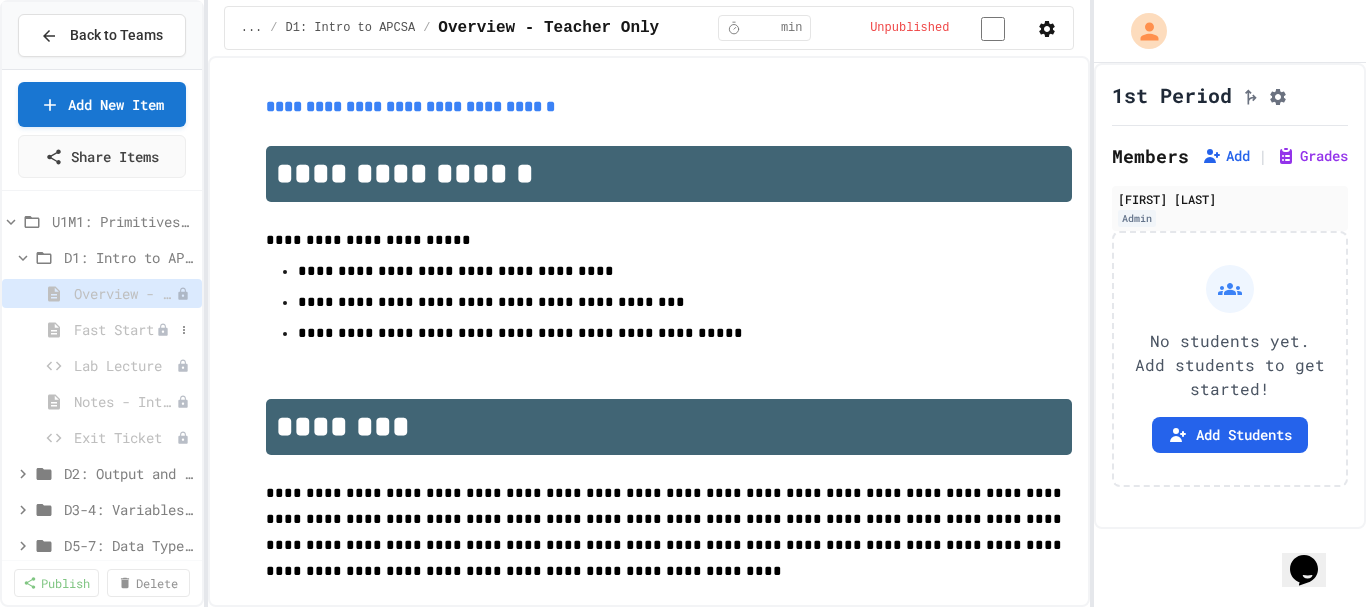 click on "Fast Start" at bounding box center (102, 329) 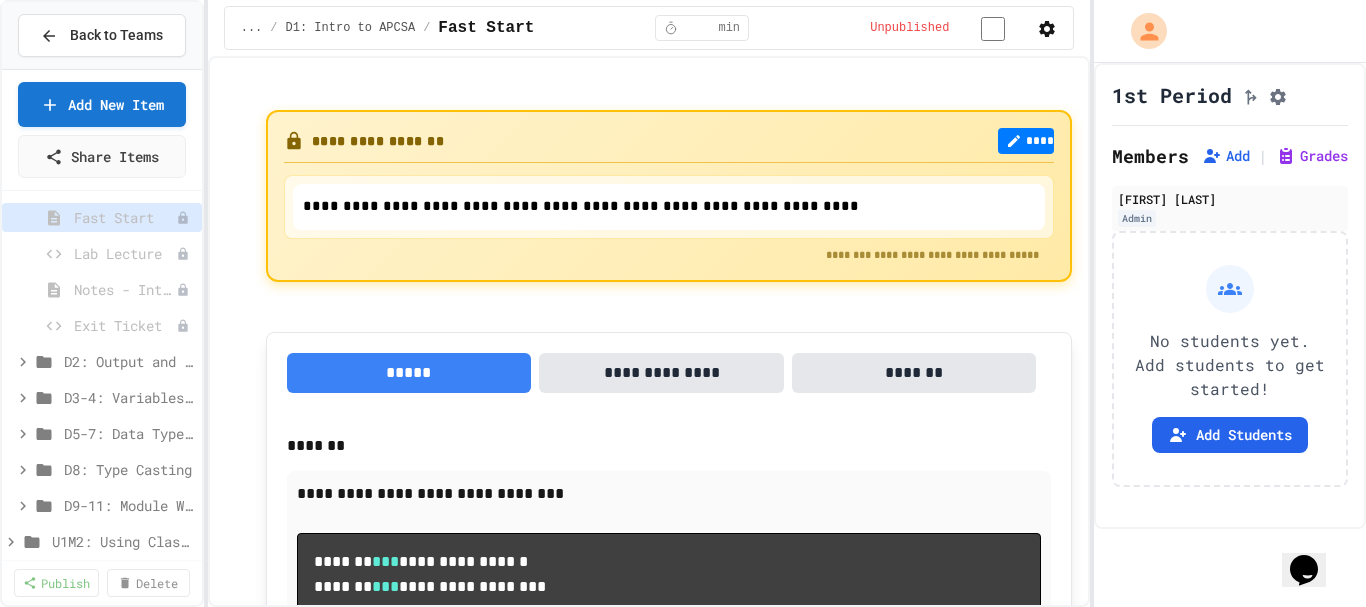 scroll, scrollTop: 109, scrollLeft: 0, axis: vertical 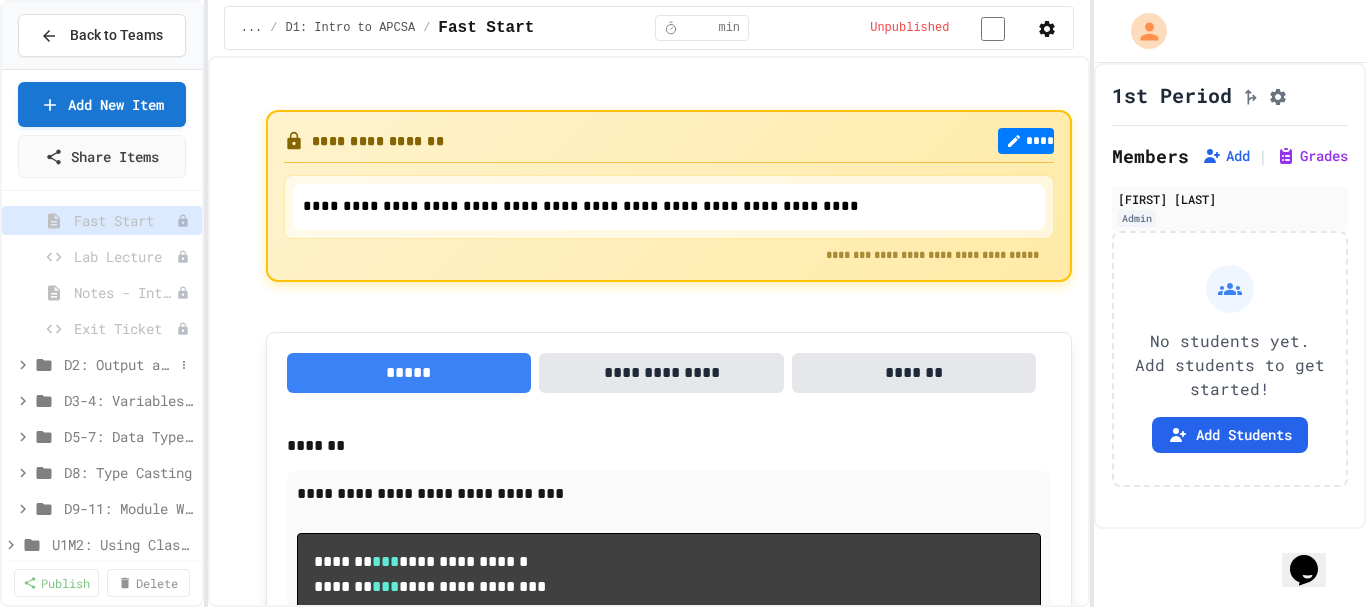 click 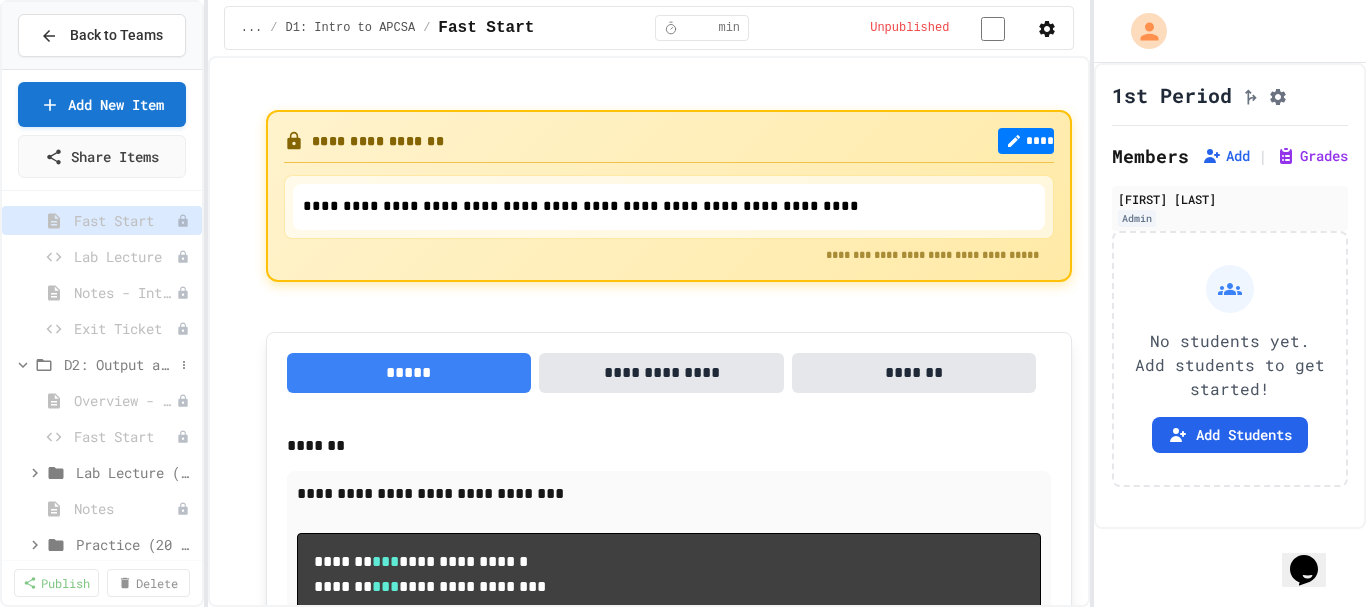 click on "D2: Output and Compiling Code" at bounding box center [119, 364] 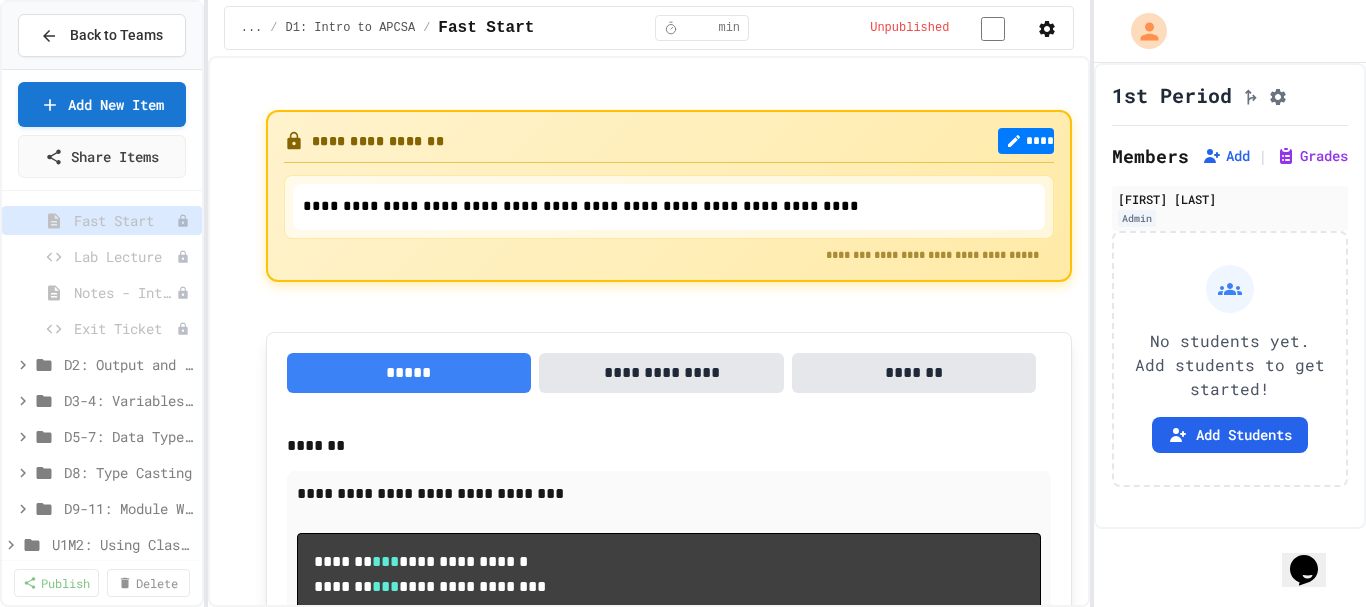 click on "D2: Output and Compiling Code" at bounding box center [129, 364] 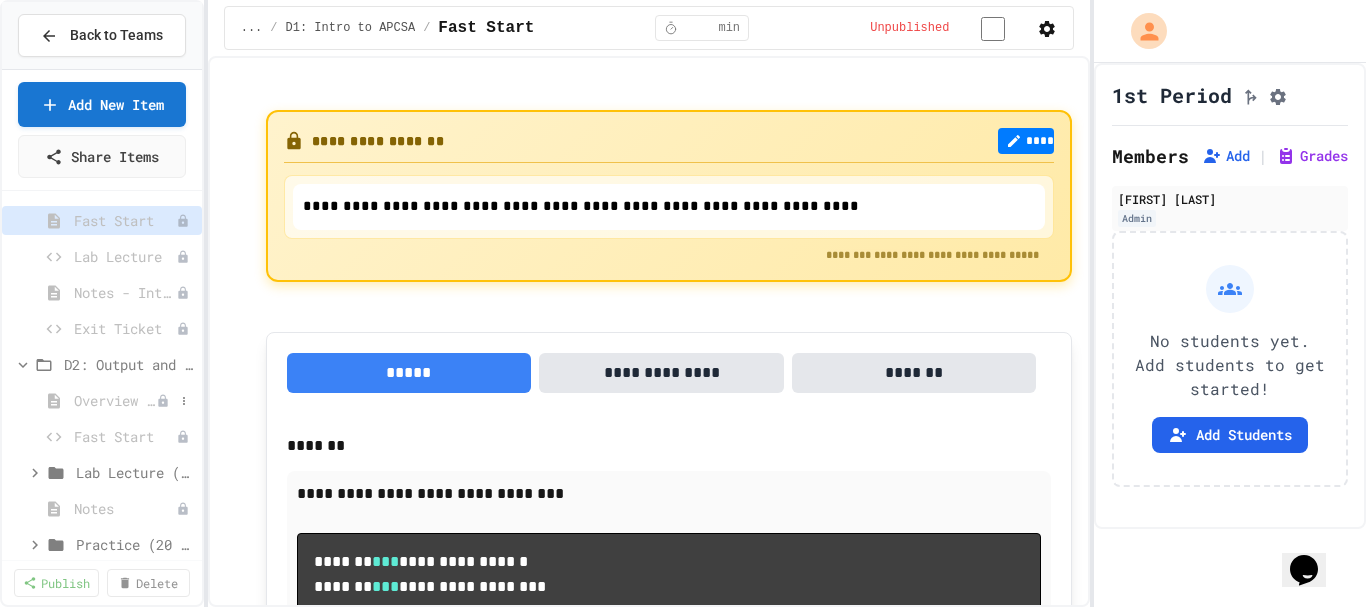 click on "Overview - Teacher Only" at bounding box center (115, 400) 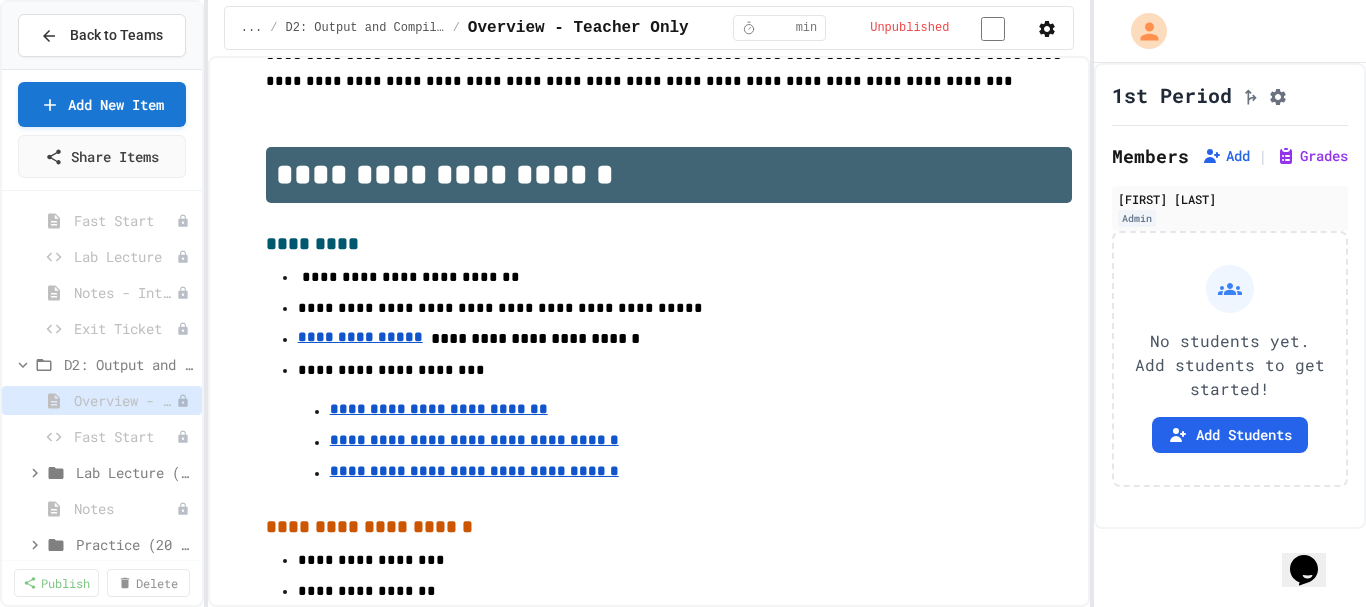 scroll, scrollTop: 496, scrollLeft: 0, axis: vertical 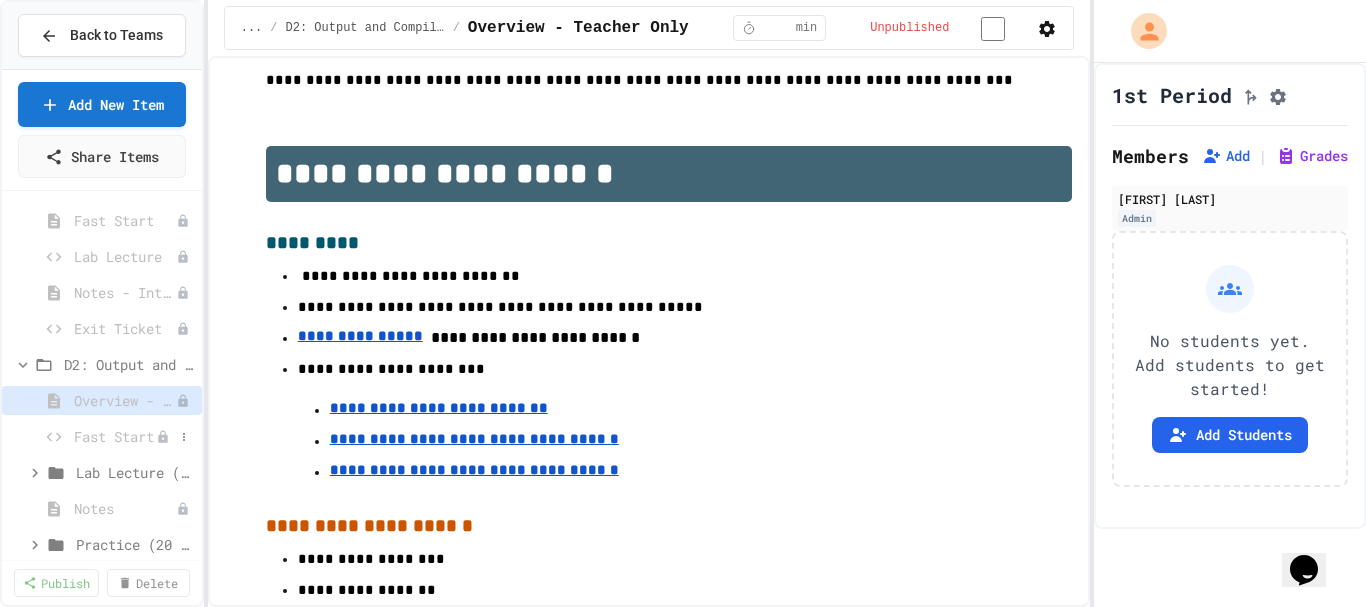 click on "Fast Start" at bounding box center (115, 436) 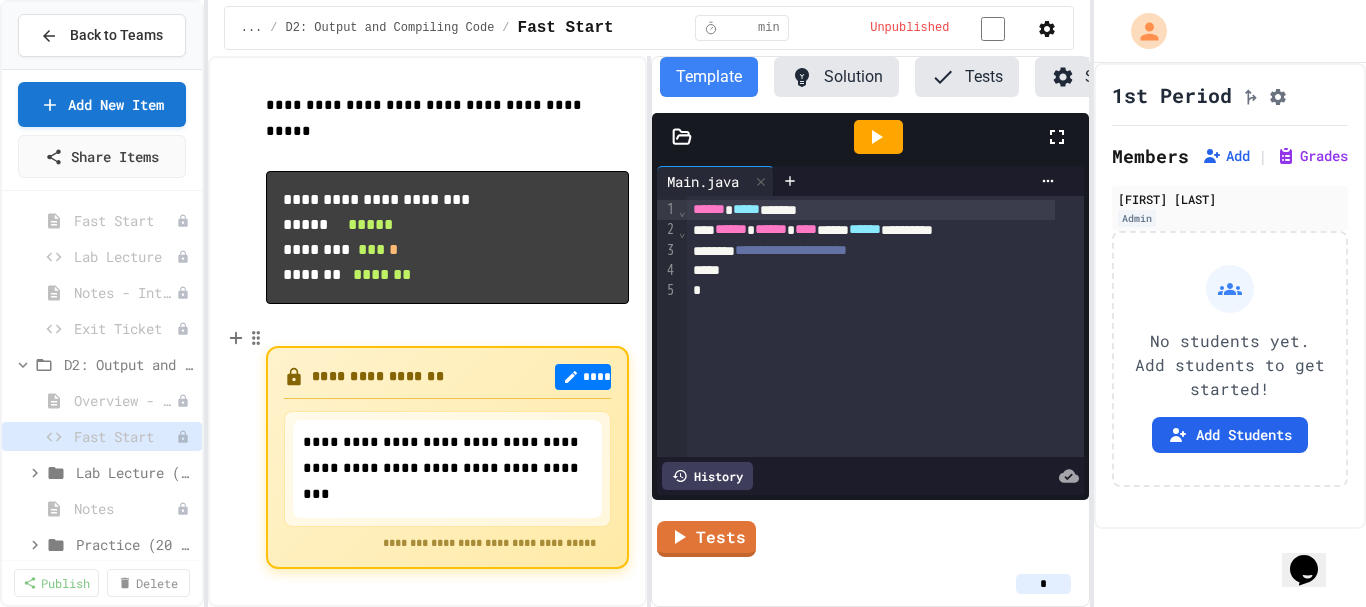 scroll, scrollTop: 2, scrollLeft: 0, axis: vertical 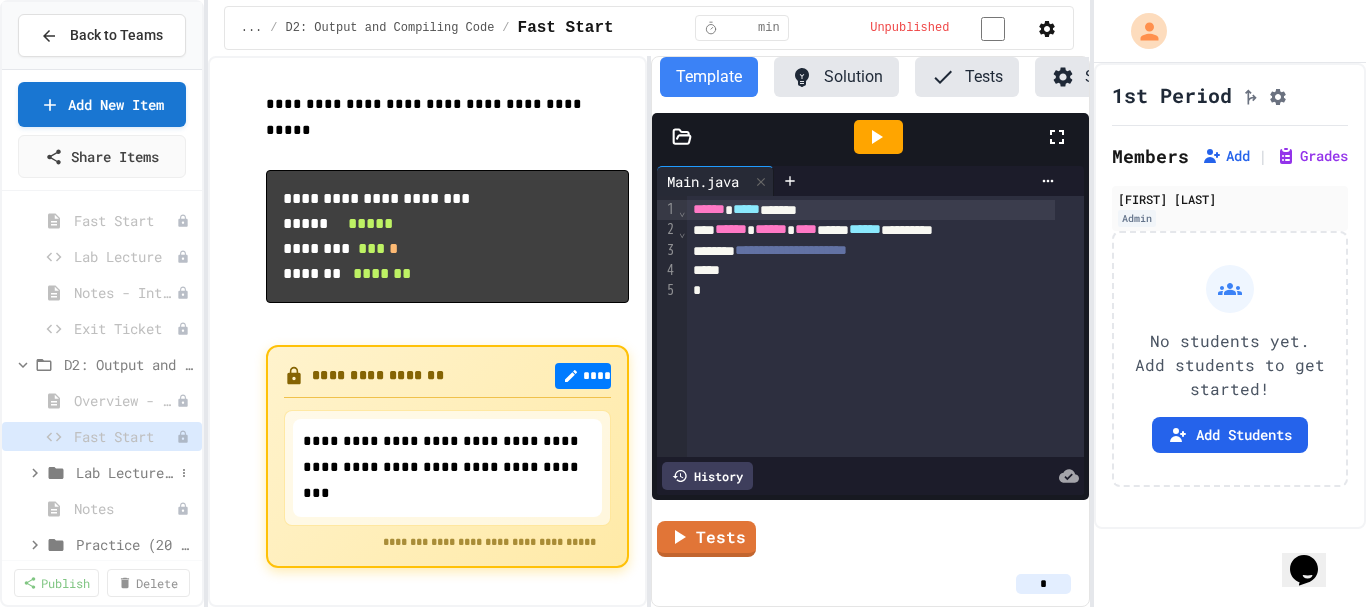 click 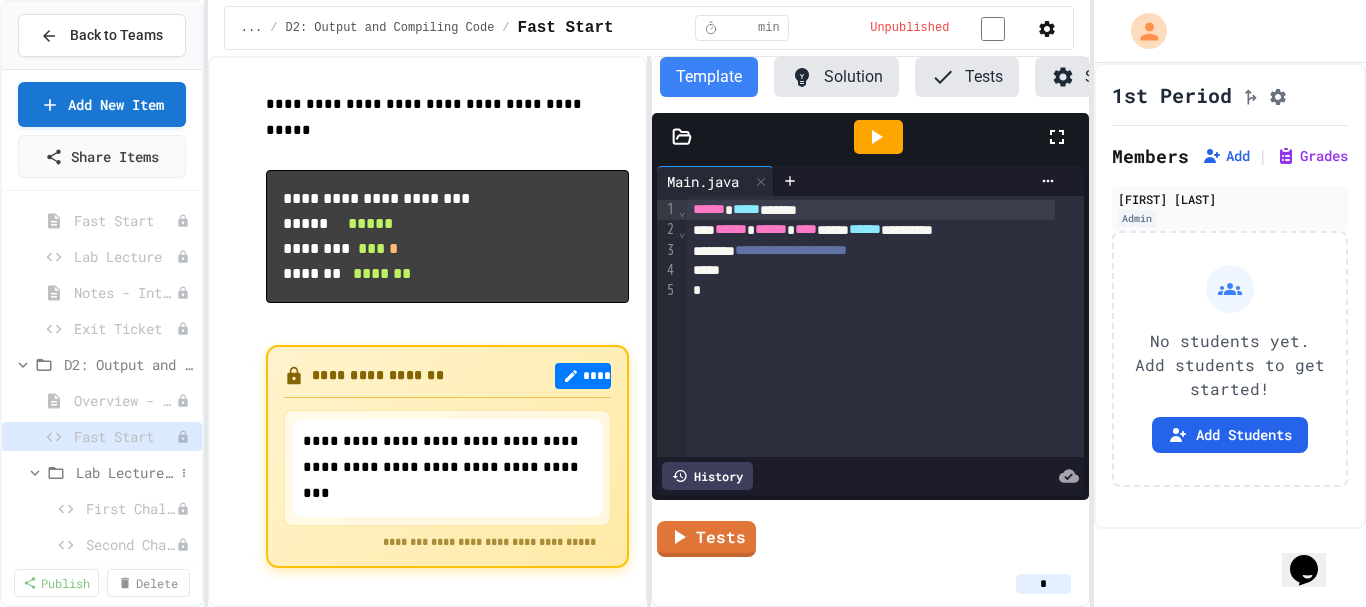 click on "Lab Lecture (20 mins)" at bounding box center [125, 472] 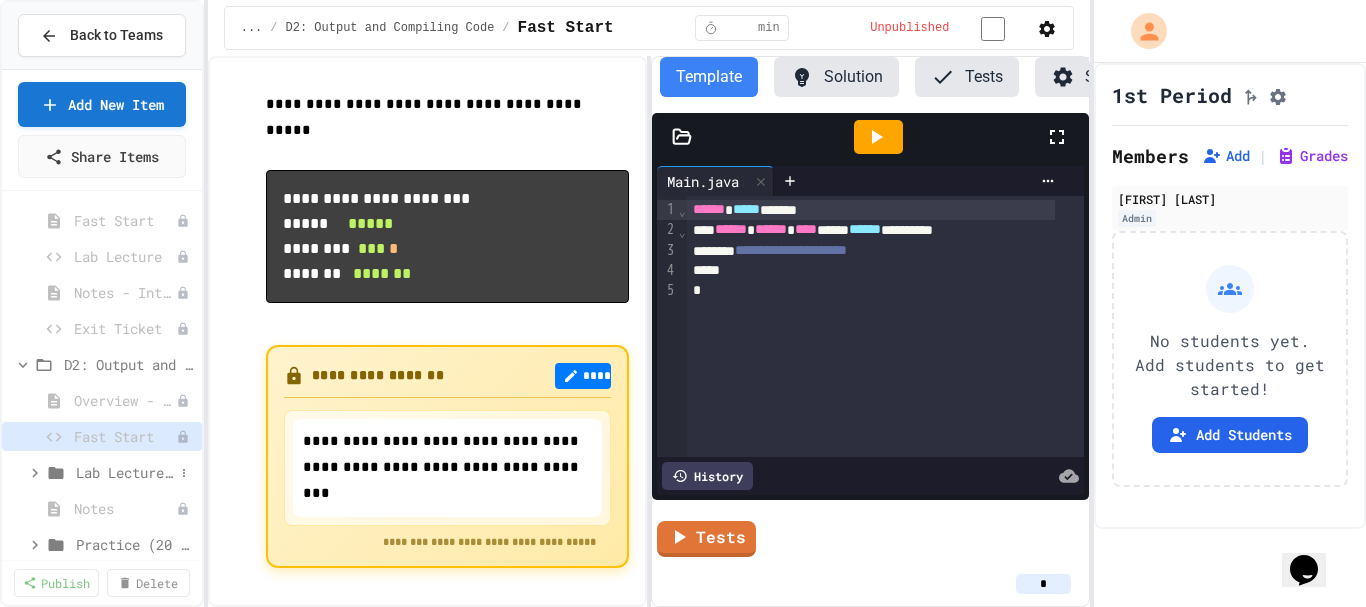 click on "Lab Lecture (20 mins)" at bounding box center (125, 472) 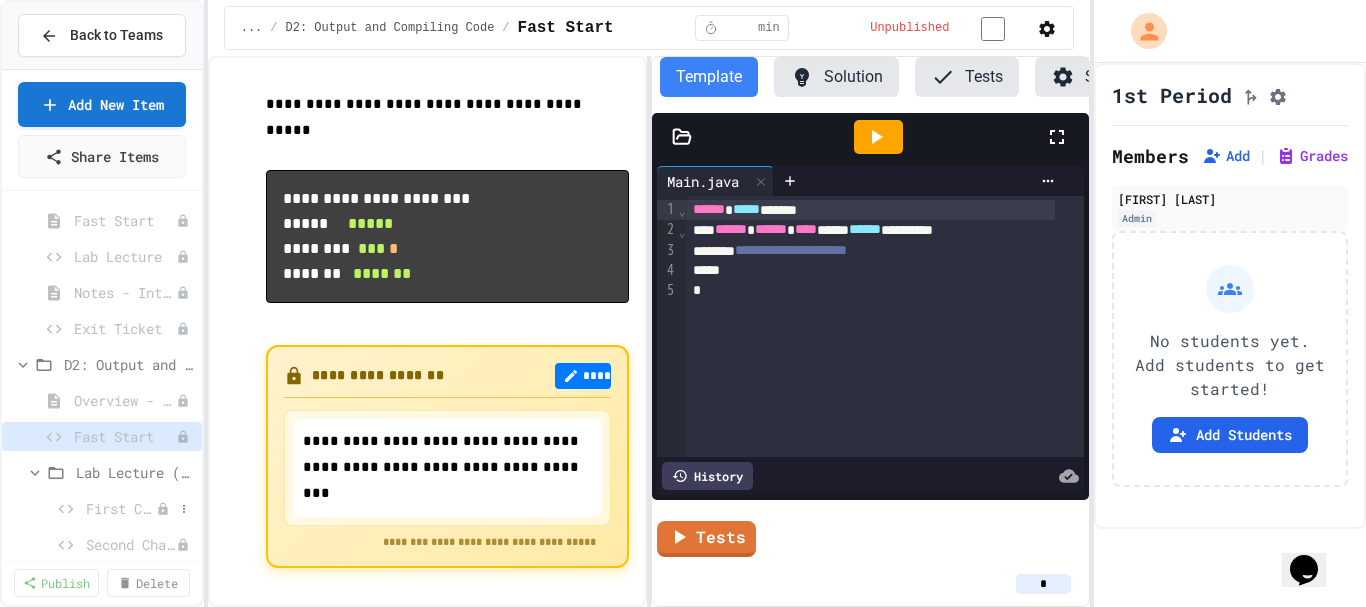 click on "First Challenge - Manual Column Alignment" at bounding box center (121, 508) 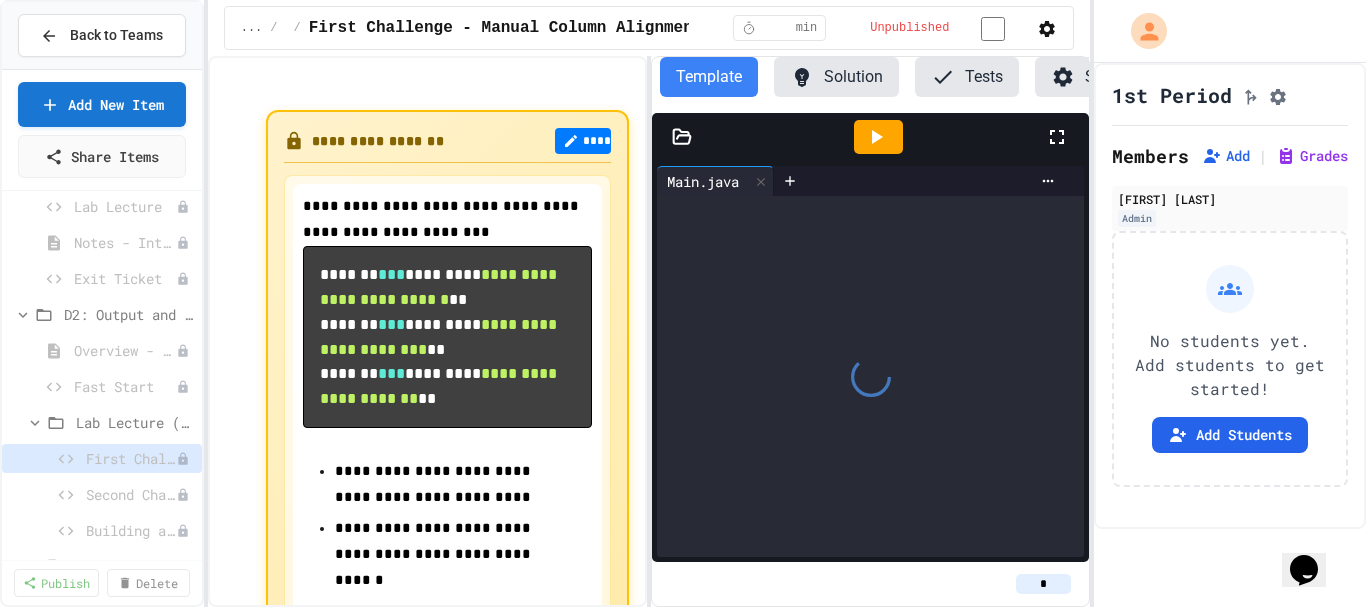 scroll, scrollTop: 160, scrollLeft: 0, axis: vertical 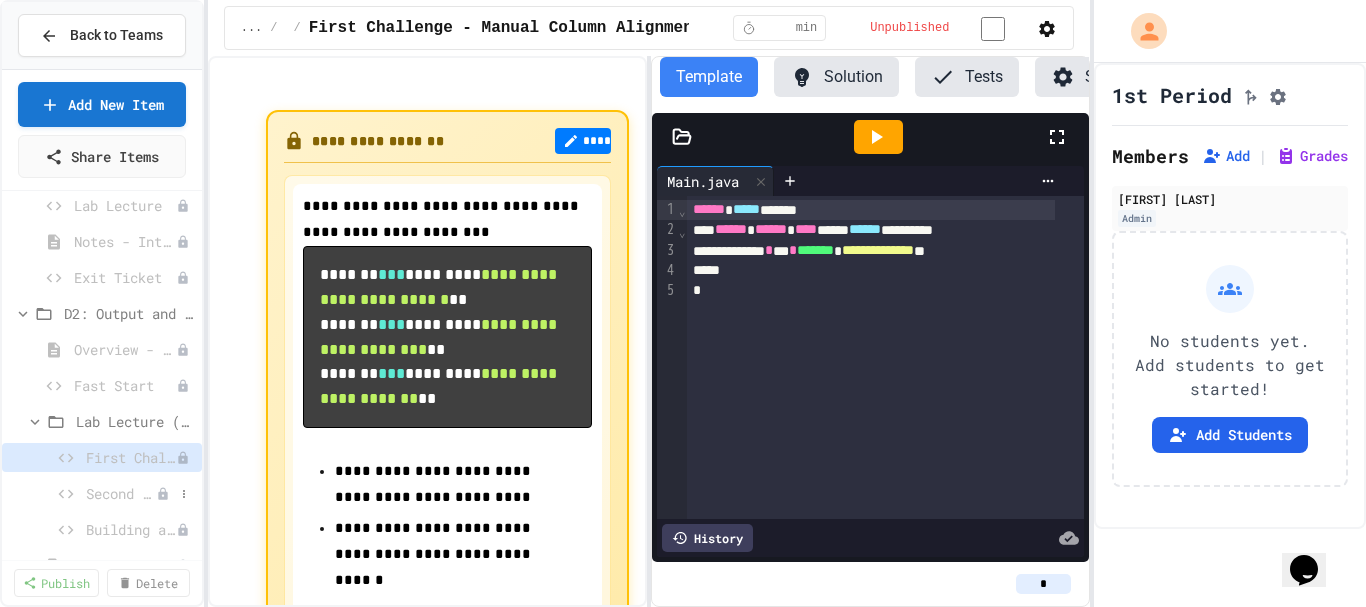 click on "Second Challenge - Special Characters" at bounding box center [121, 493] 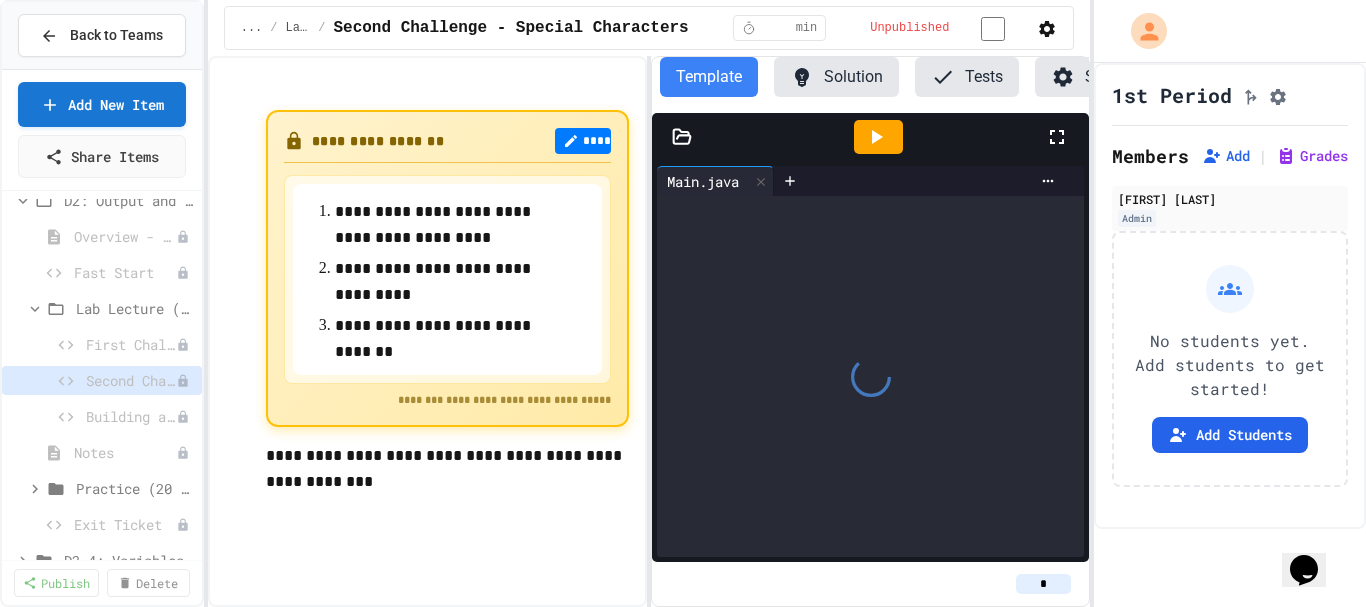 scroll, scrollTop: 272, scrollLeft: 0, axis: vertical 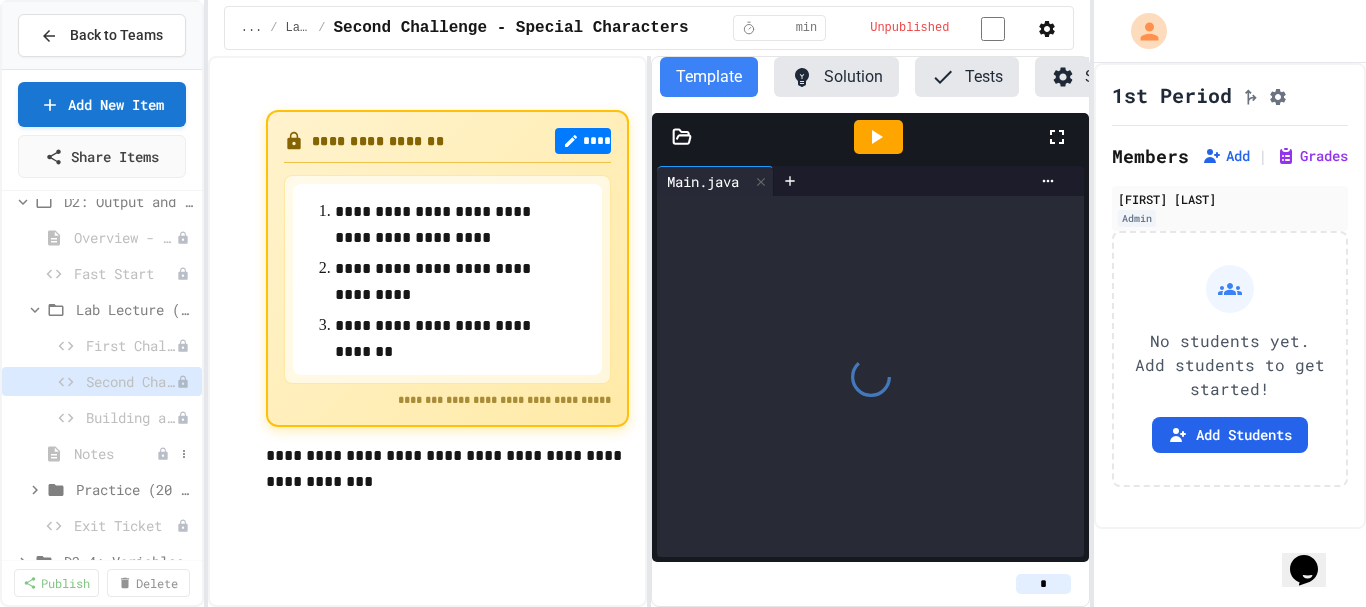 click on "Notes" at bounding box center (115, 453) 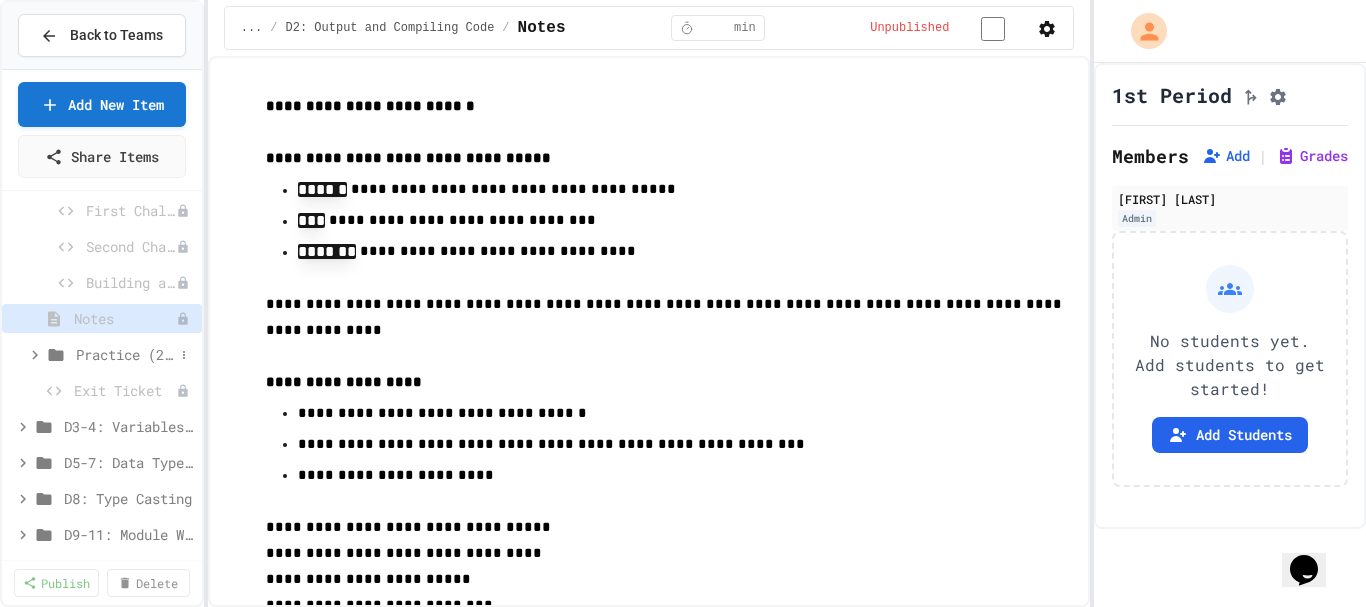 scroll, scrollTop: 406, scrollLeft: 0, axis: vertical 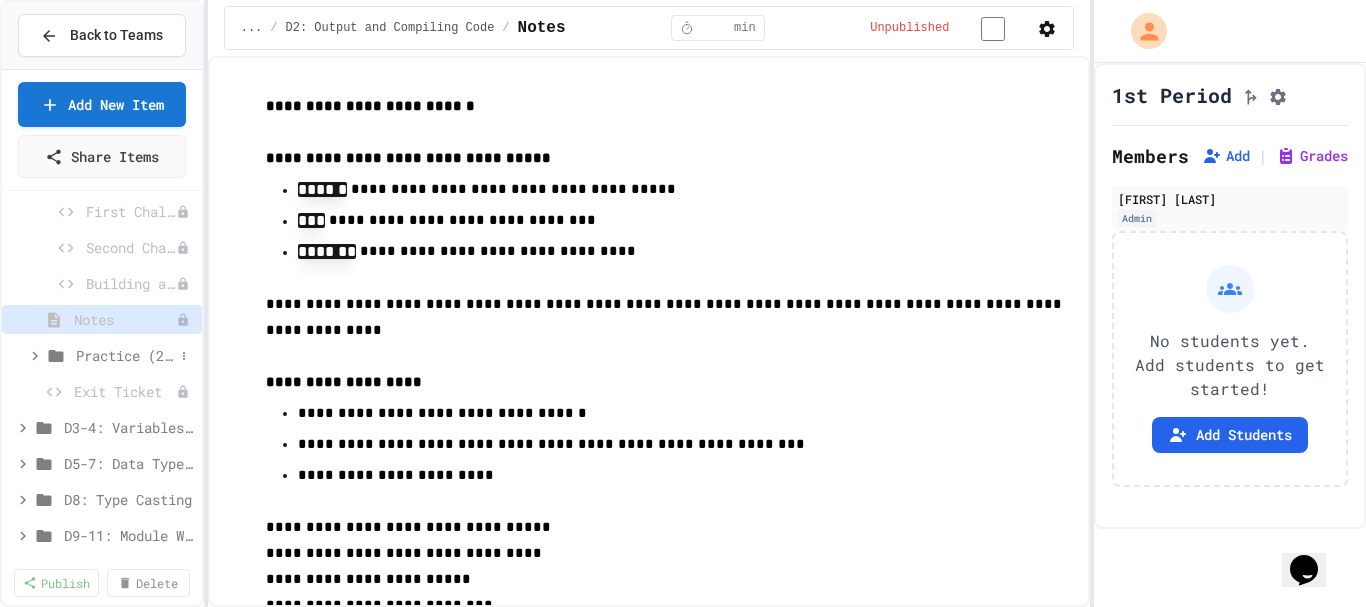 click 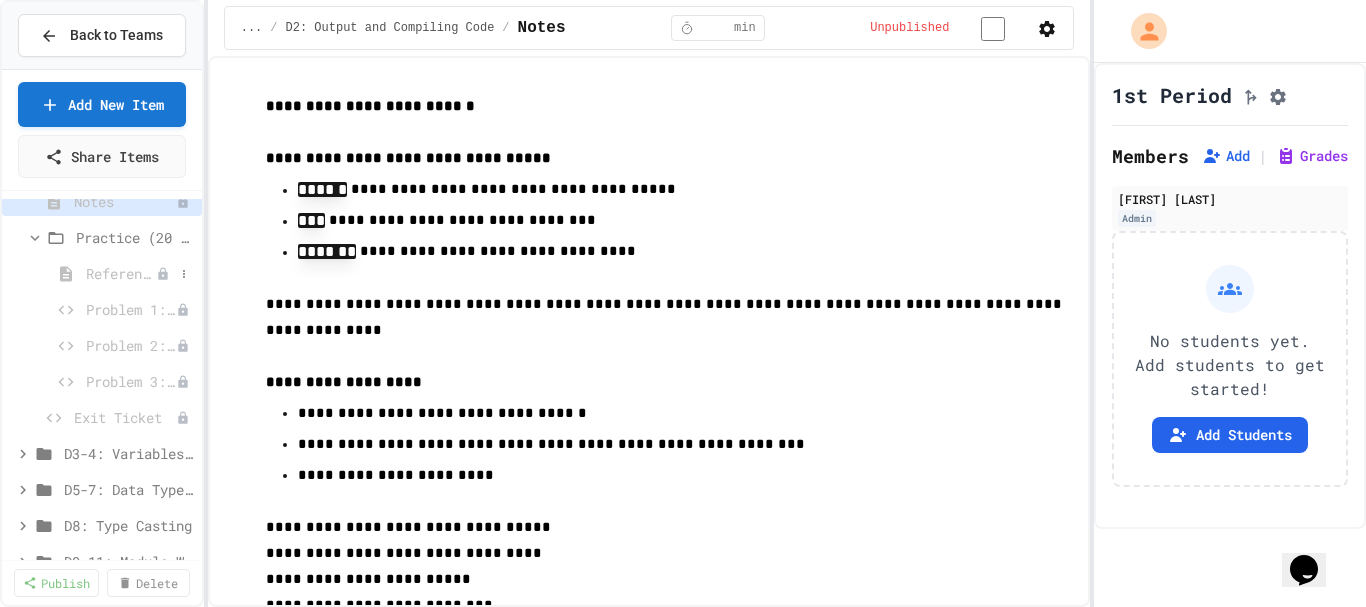 scroll, scrollTop: 523, scrollLeft: 0, axis: vertical 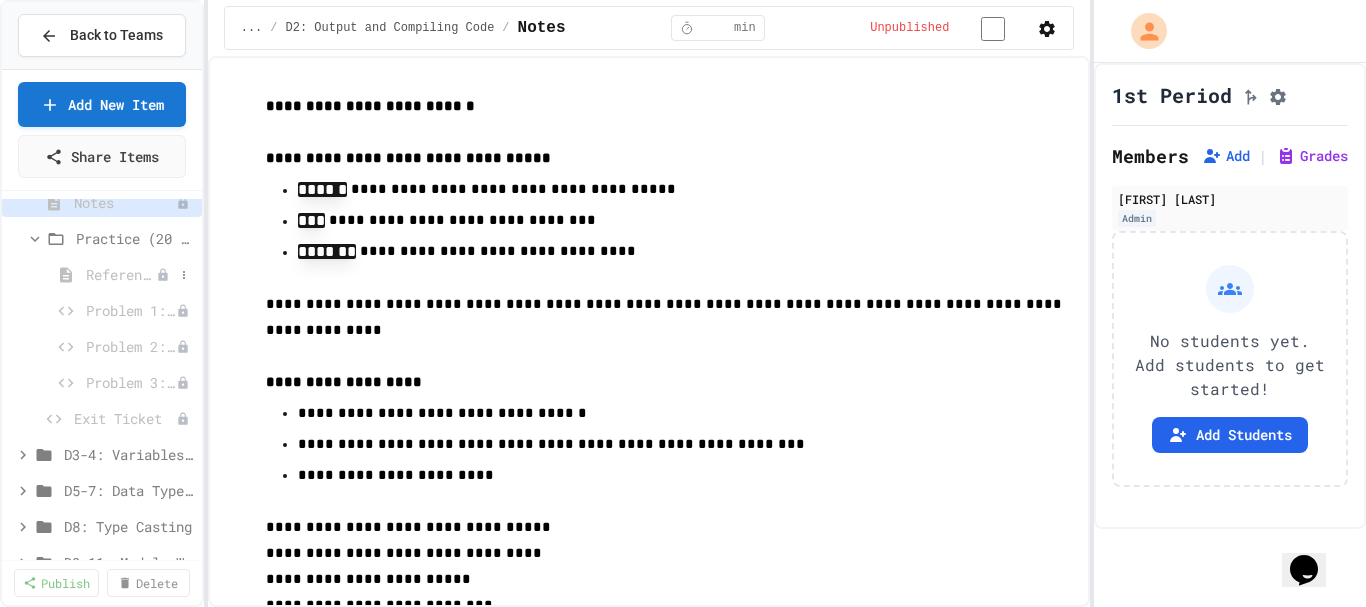 click on "Problem 3: Rocket Launch" at bounding box center (131, 382) 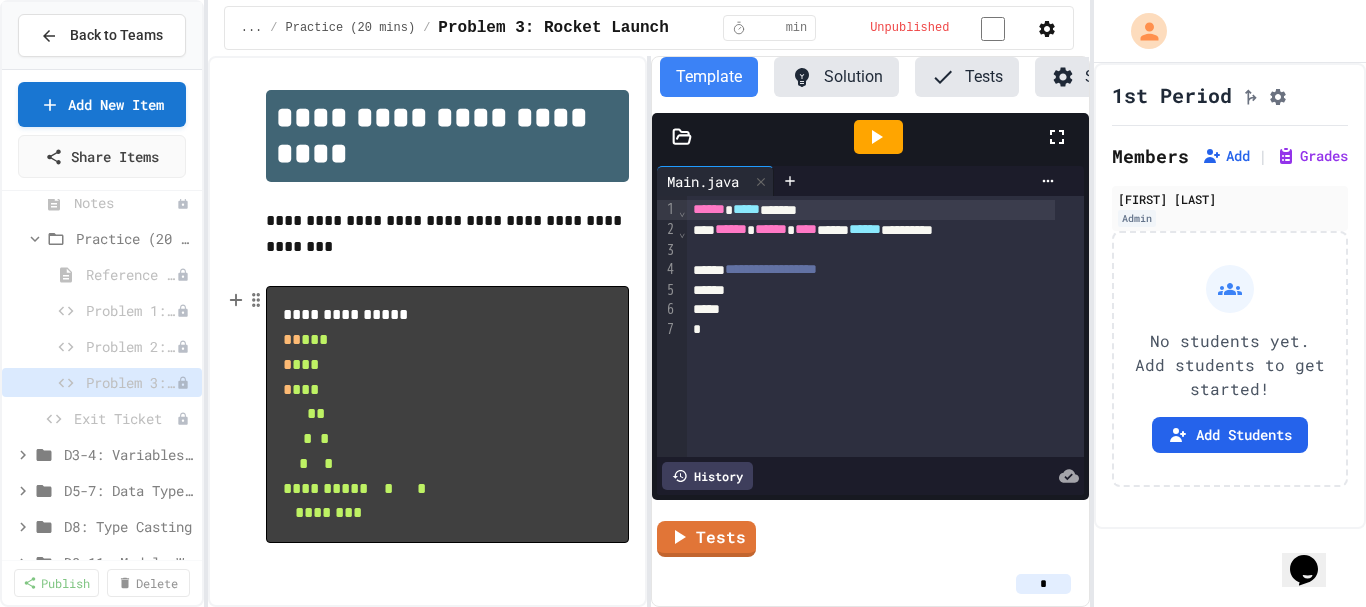 scroll, scrollTop: 38, scrollLeft: 0, axis: vertical 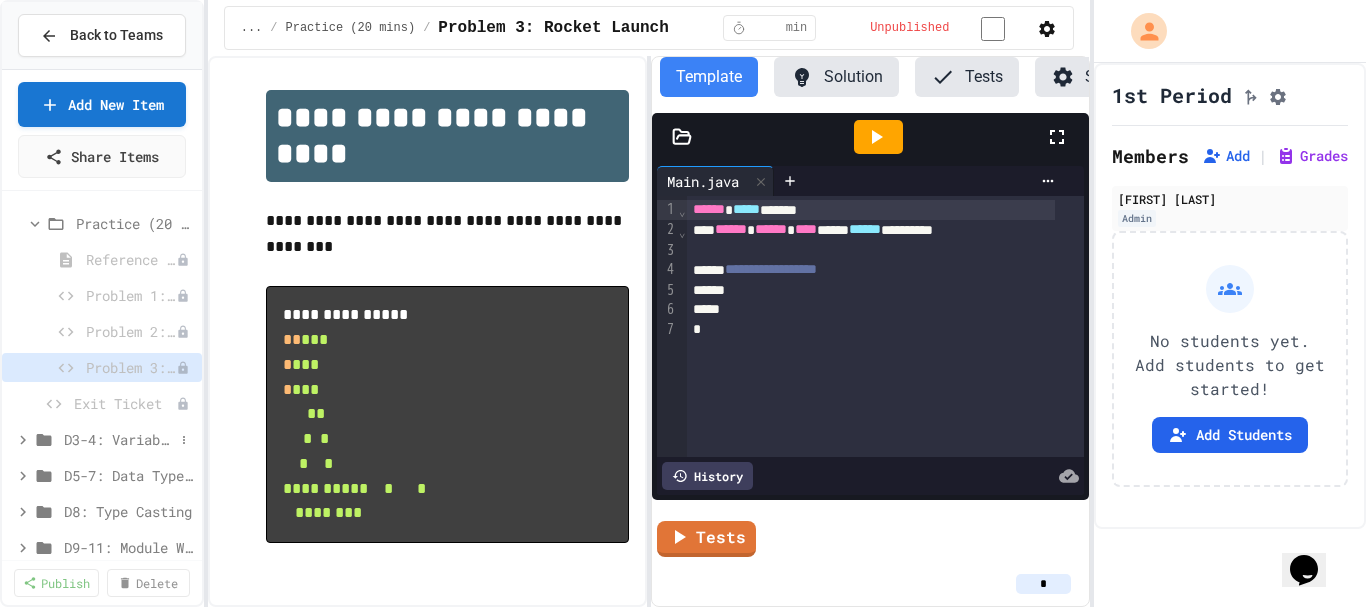 click on "D3-4: Variables and Input" at bounding box center (119, 439) 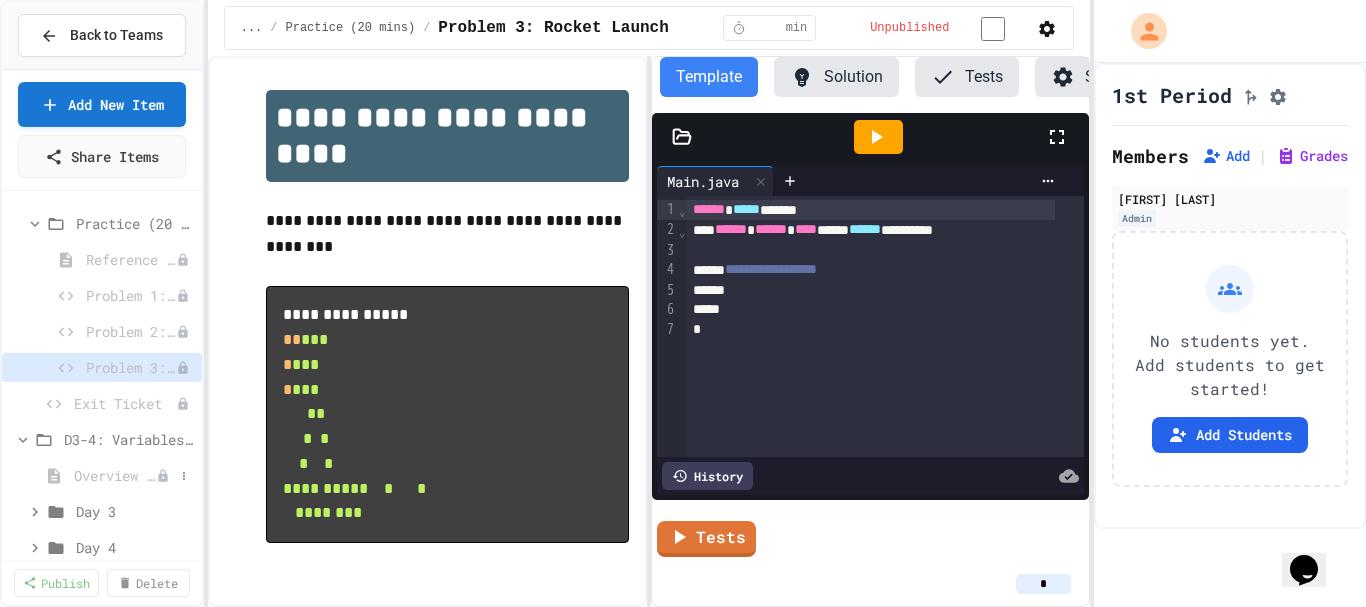 click on "Overview - Teacher only" at bounding box center [115, 475] 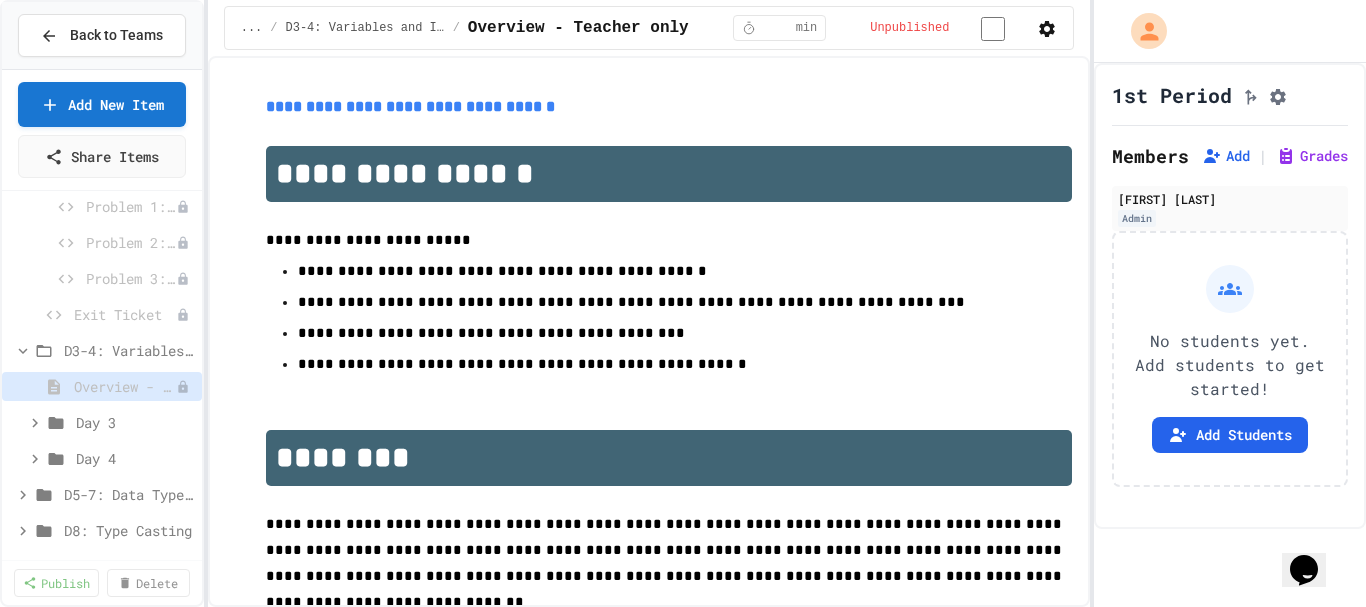 scroll, scrollTop: 0, scrollLeft: 0, axis: both 